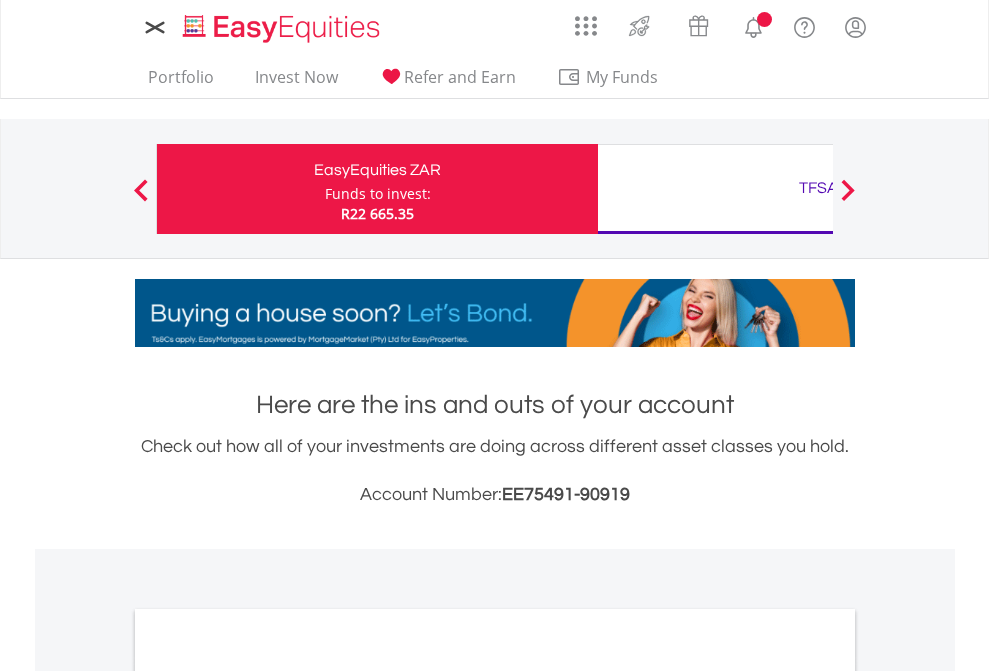 scroll, scrollTop: 0, scrollLeft: 0, axis: both 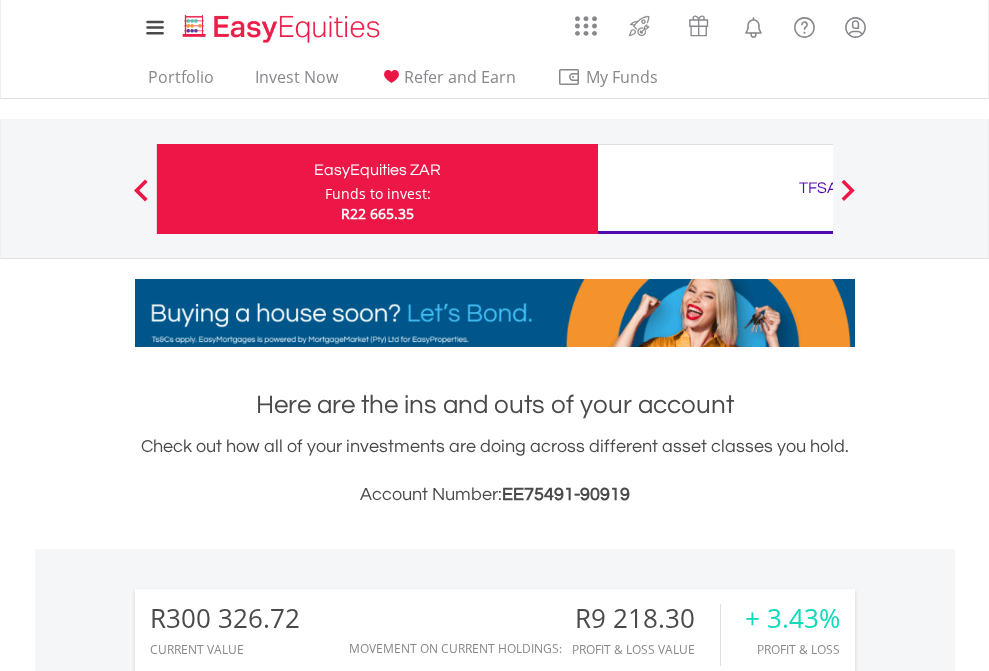 click on "Funds to invest:" at bounding box center [378, 194] 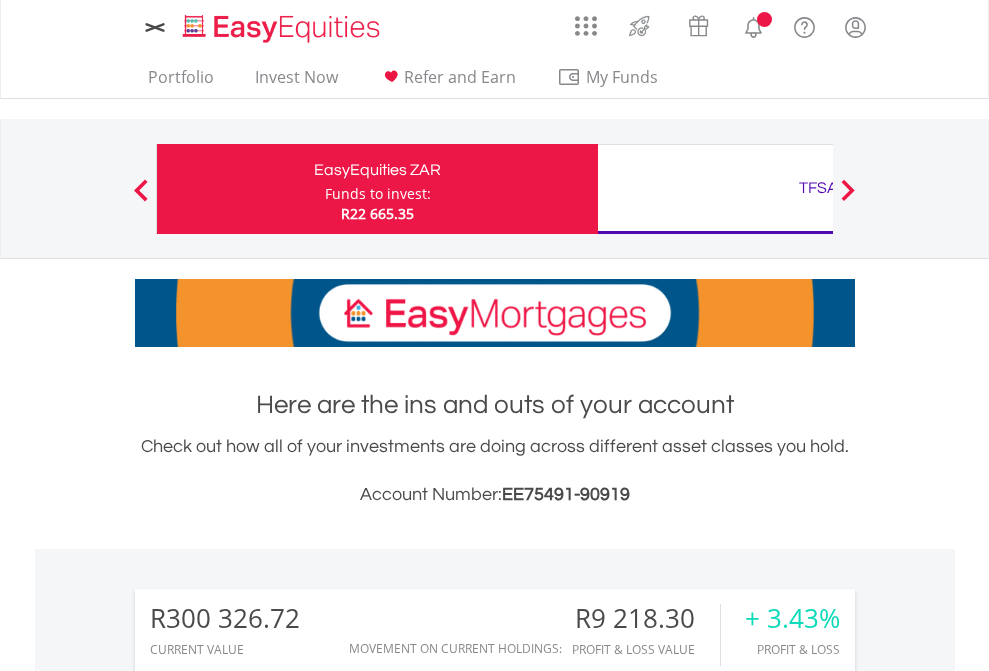 scroll, scrollTop: 0, scrollLeft: 0, axis: both 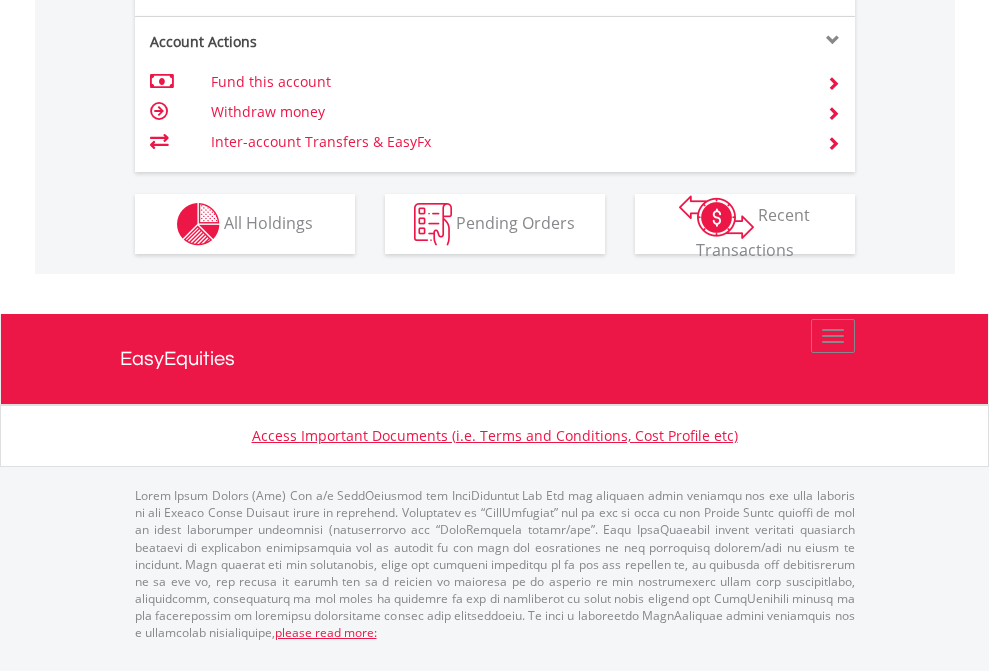 click on "Investment types" at bounding box center [706, -337] 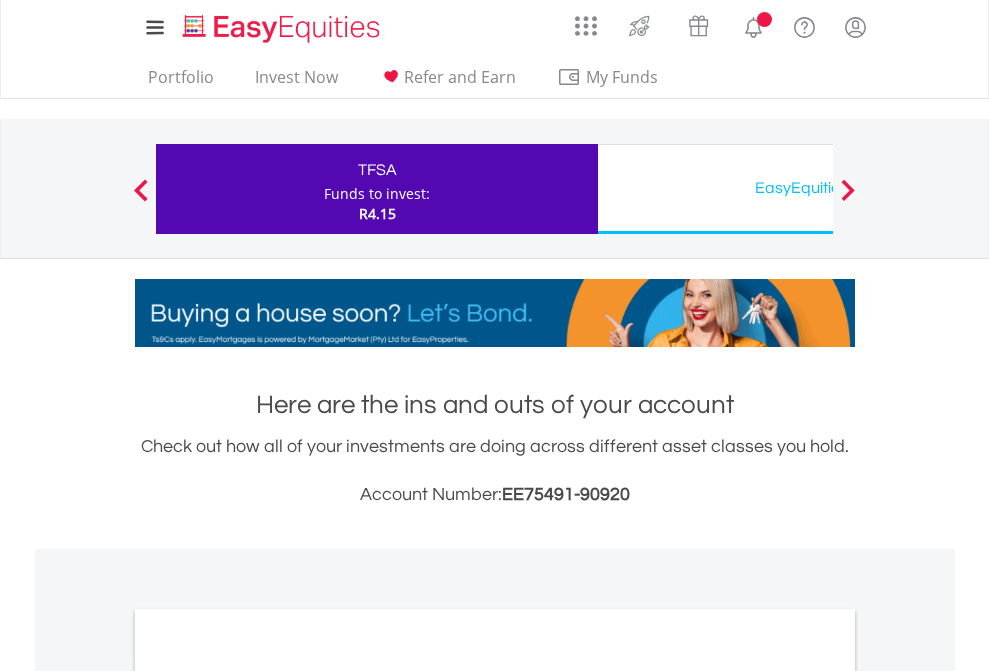 scroll, scrollTop: 0, scrollLeft: 0, axis: both 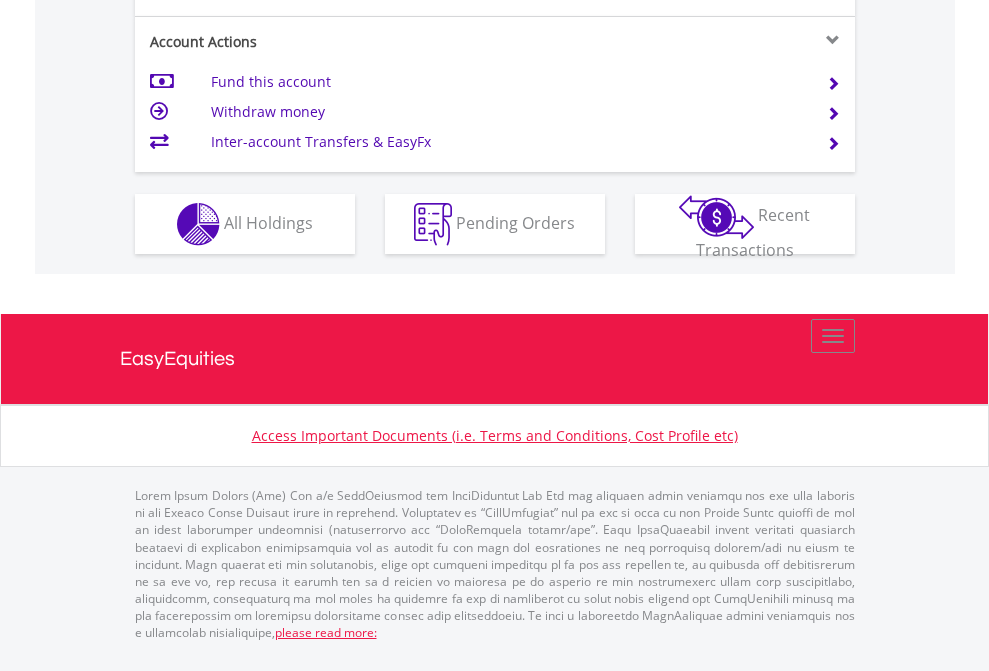 click on "Investment types" at bounding box center [706, -337] 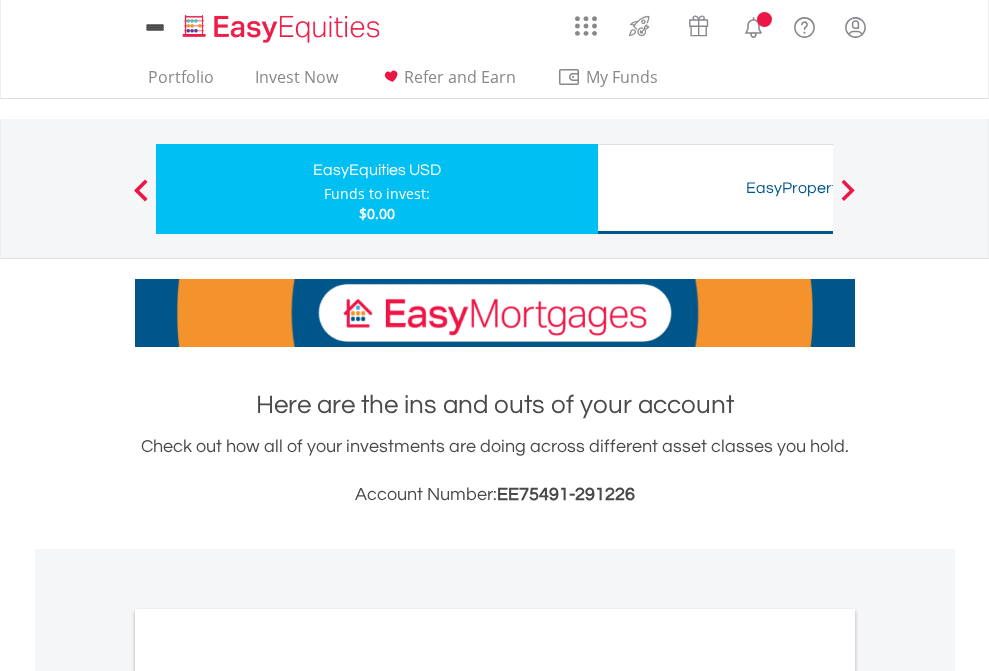 scroll, scrollTop: 0, scrollLeft: 0, axis: both 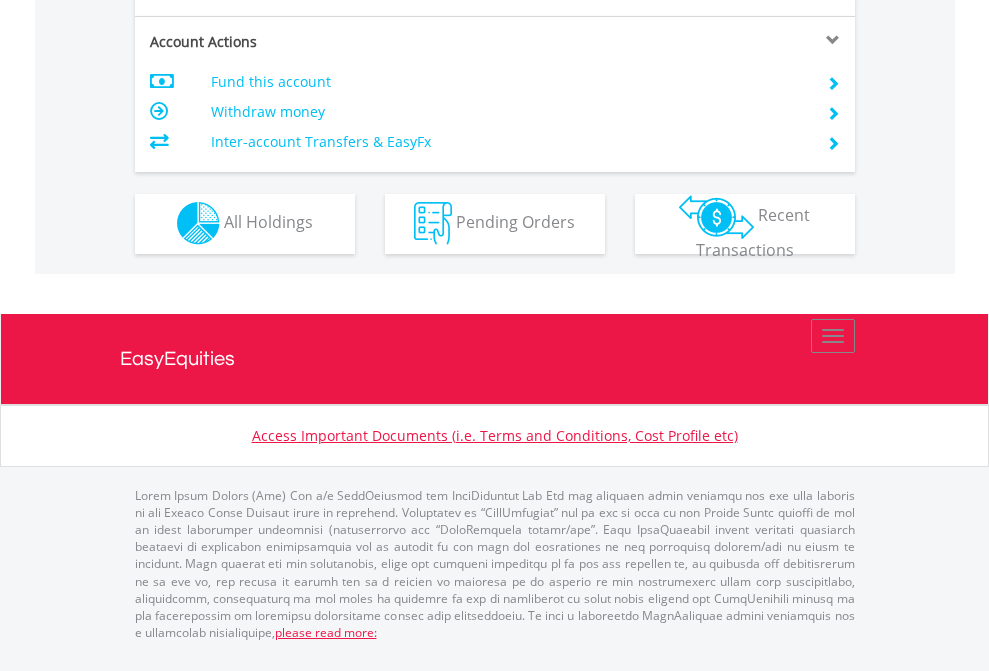 click on "Investment types" at bounding box center [706, -353] 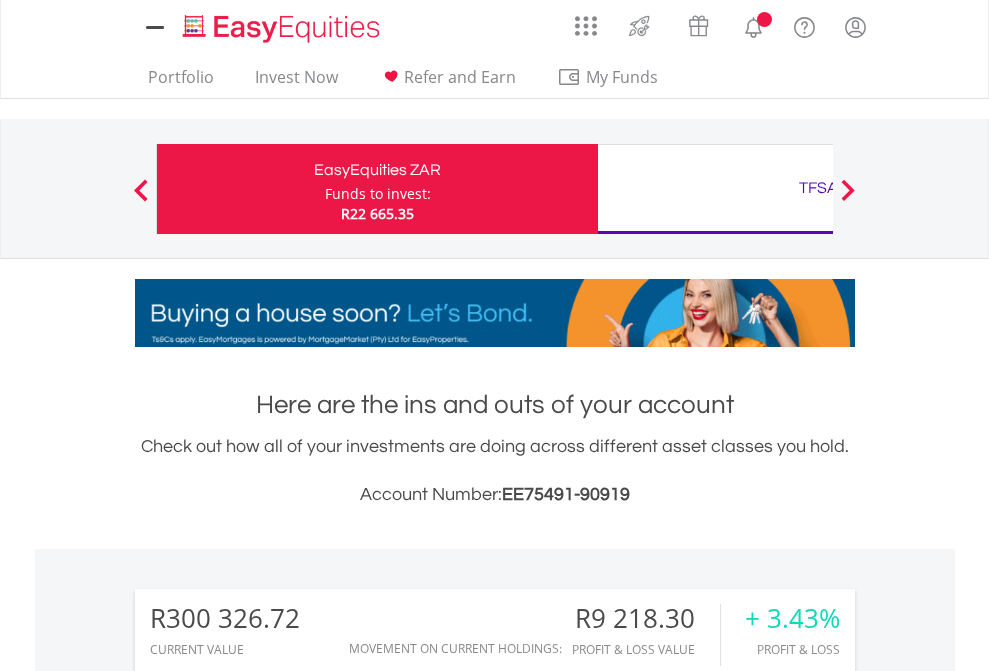 scroll, scrollTop: 0, scrollLeft: 0, axis: both 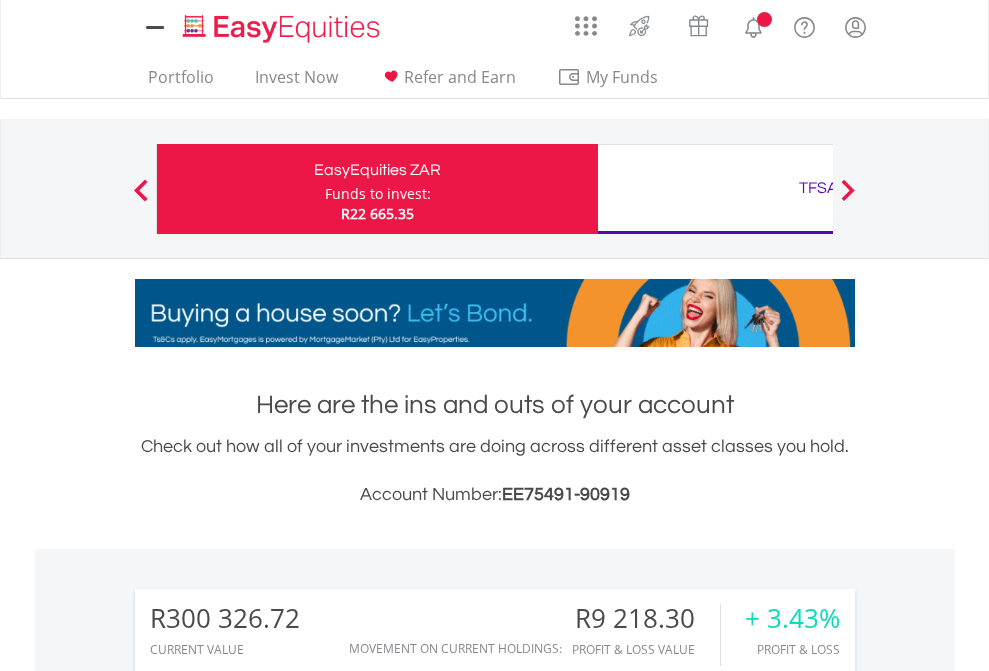click on "All Holdings" at bounding box center (268, 1586) 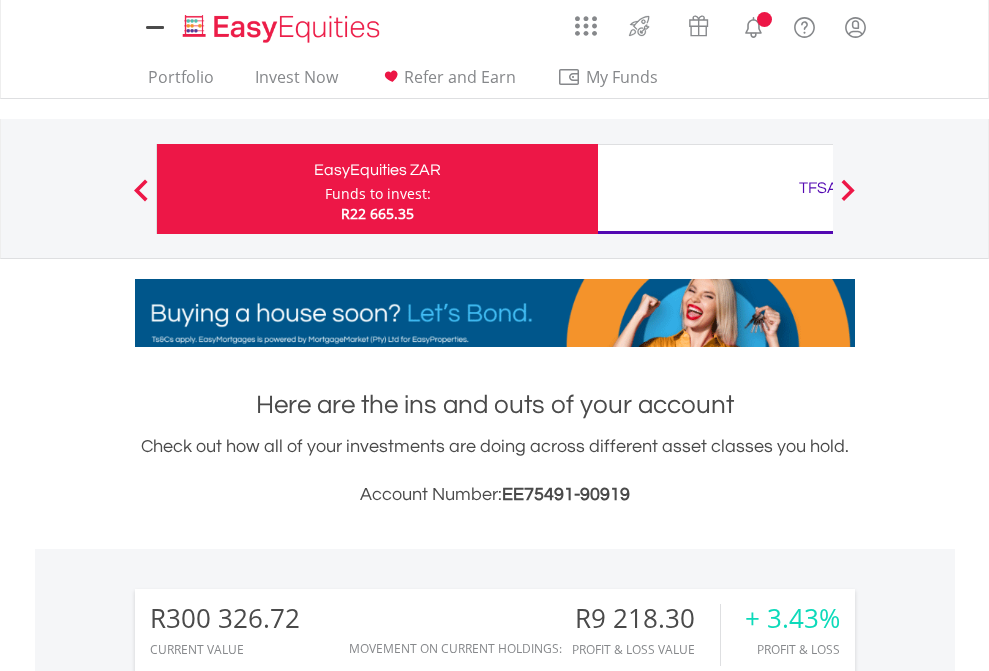 scroll, scrollTop: 999808, scrollLeft: 999687, axis: both 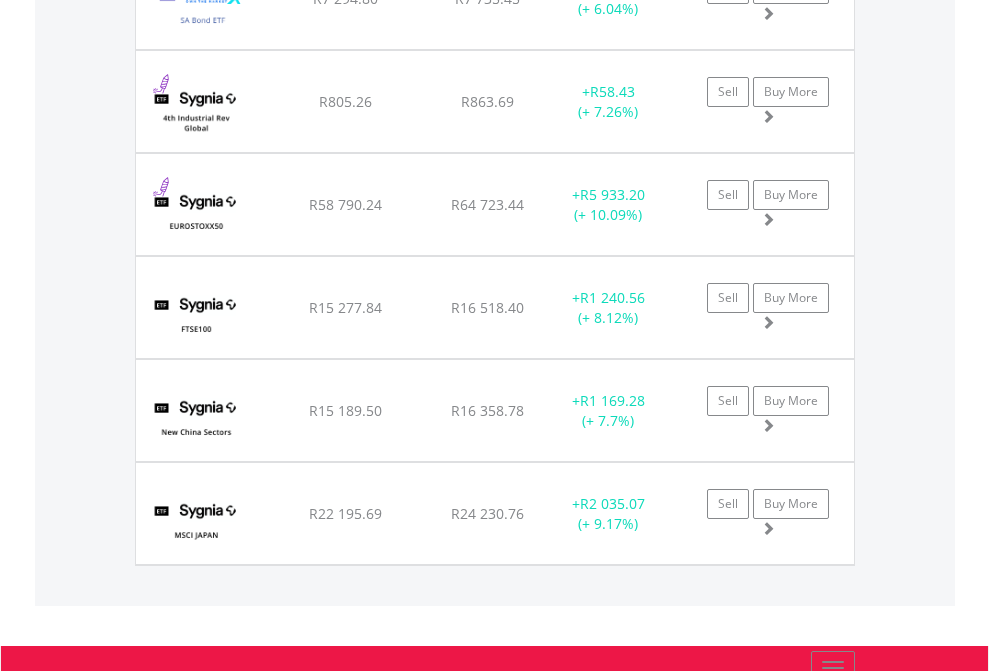 click on "TFSA" at bounding box center (818, -2156) 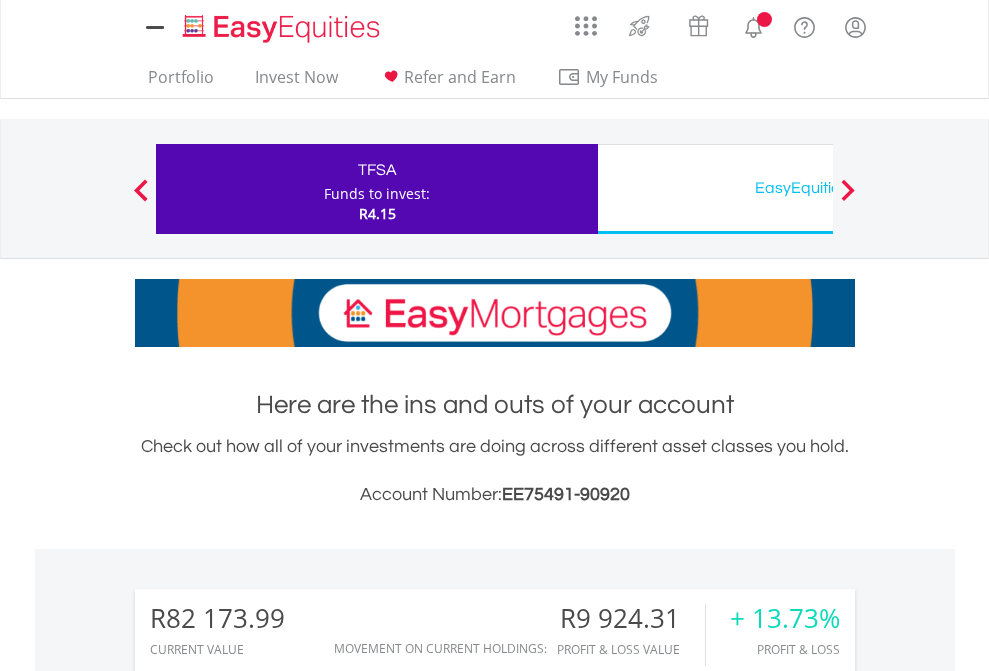 scroll, scrollTop: 1573, scrollLeft: 0, axis: vertical 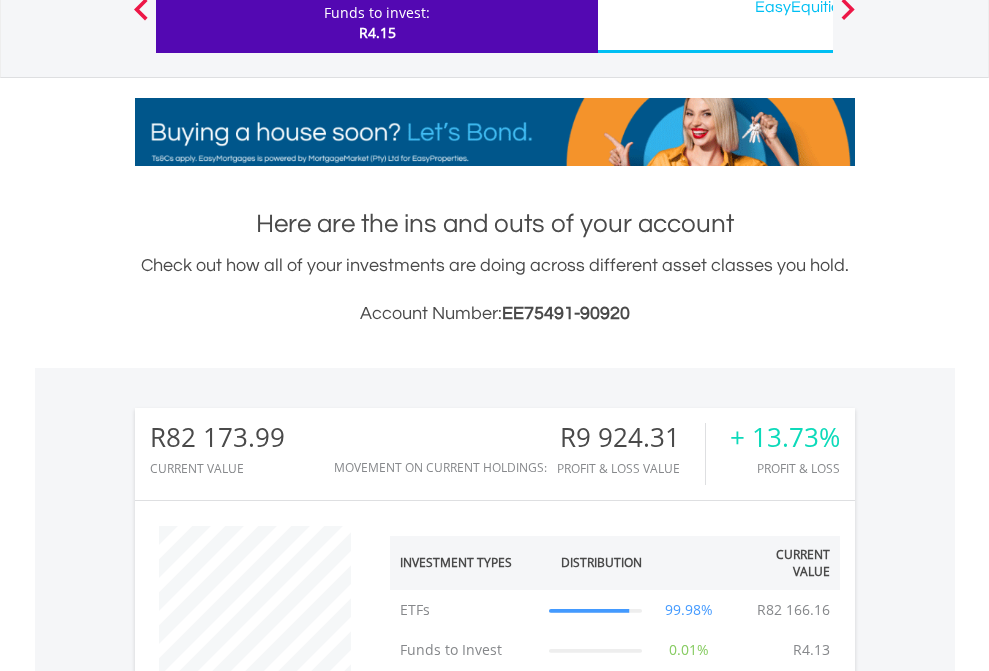 click on "All Holdings" at bounding box center [268, 1365] 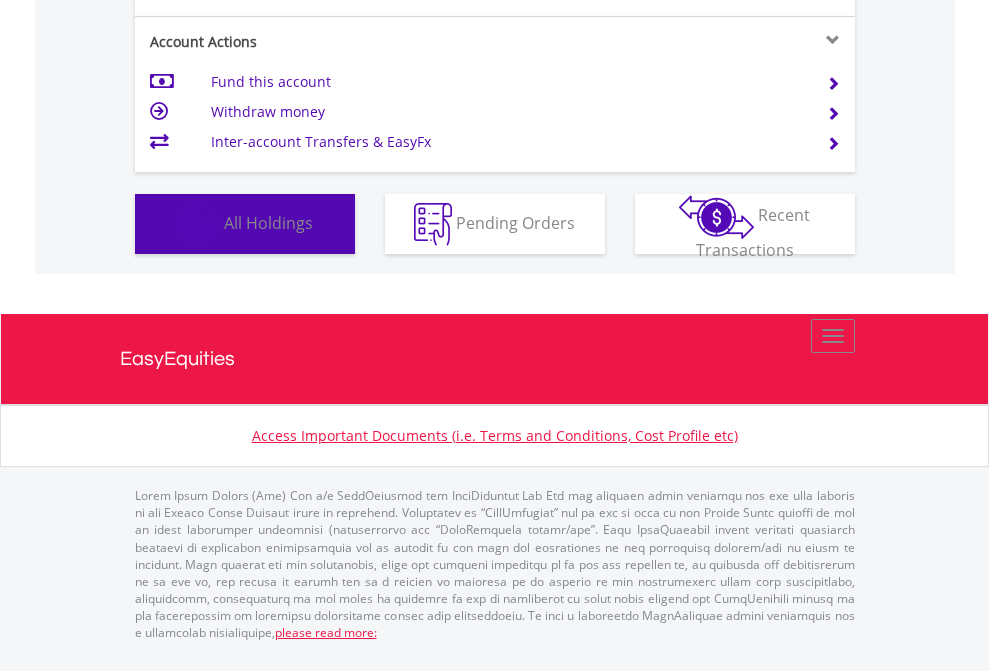 scroll, scrollTop: 999808, scrollLeft: 999687, axis: both 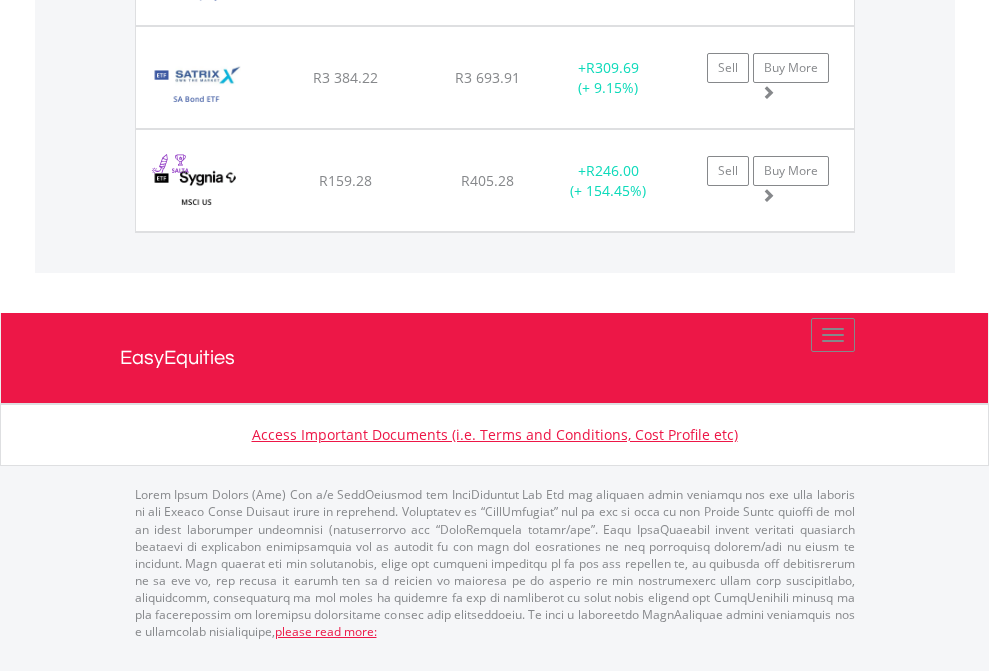 click on "EasyEquities USD" at bounding box center [818, -1831] 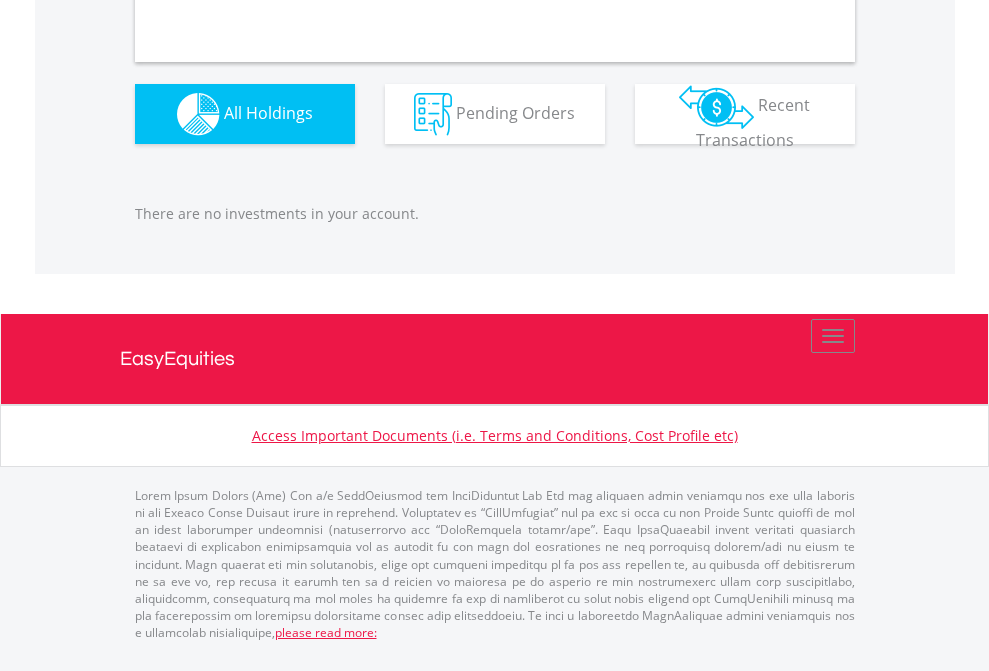 scroll, scrollTop: 1980, scrollLeft: 0, axis: vertical 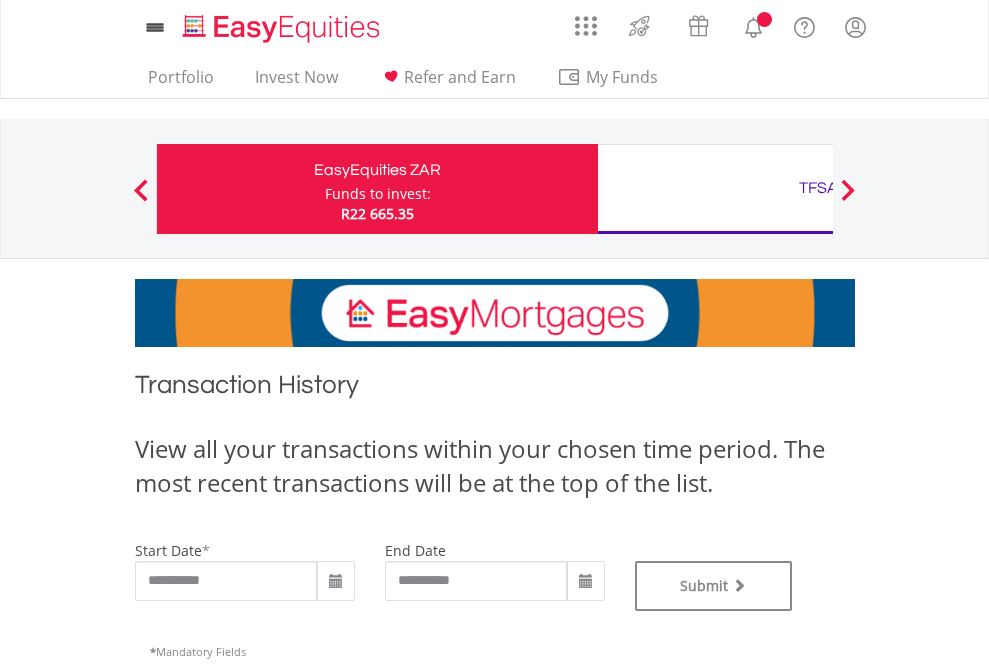 type on "**********" 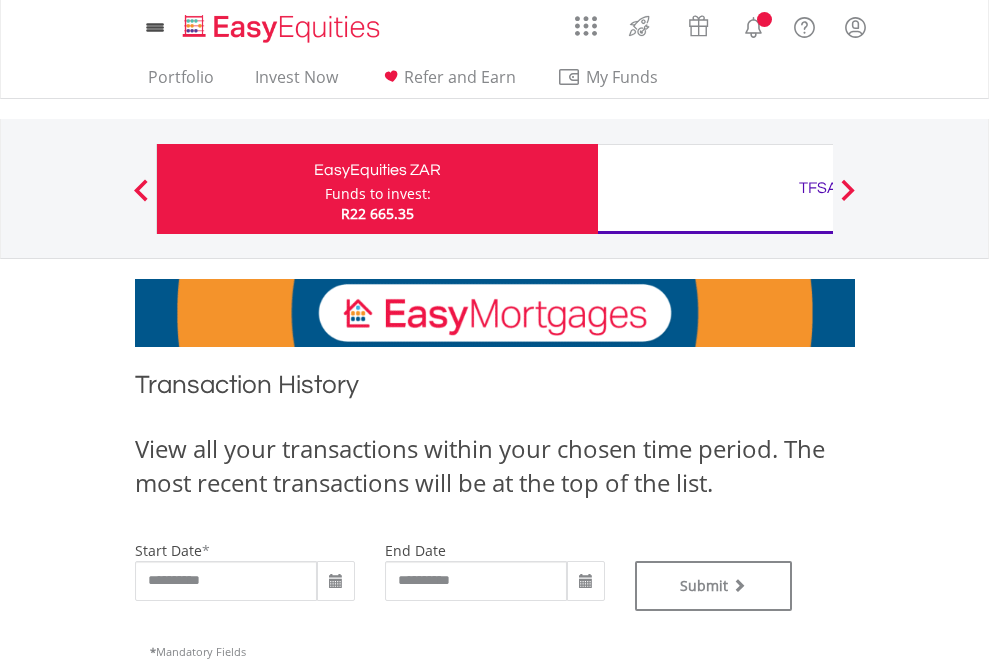 scroll, scrollTop: 0, scrollLeft: 0, axis: both 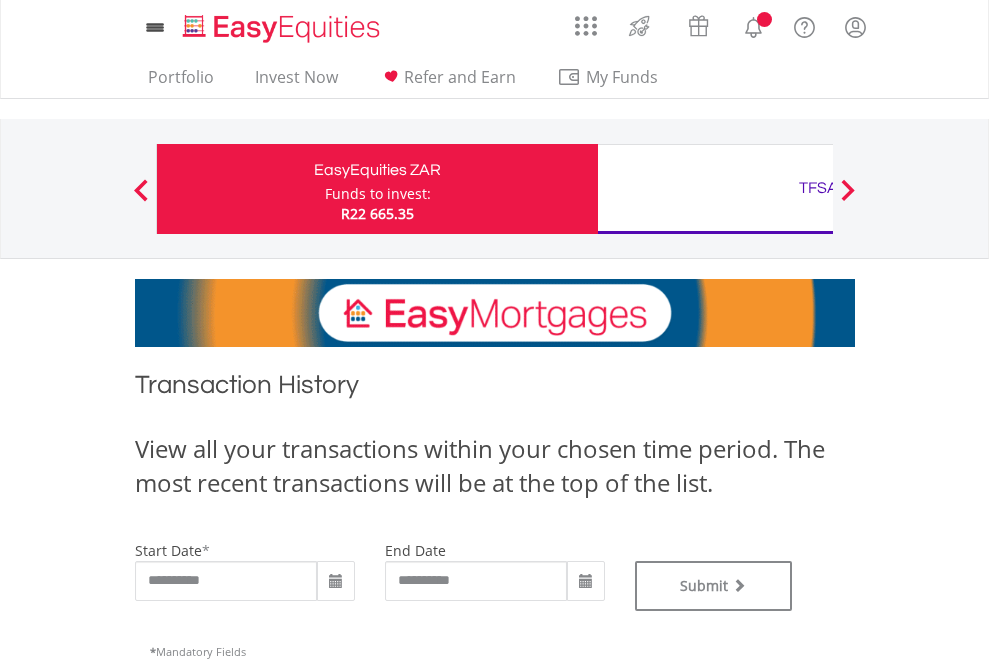 type on "**********" 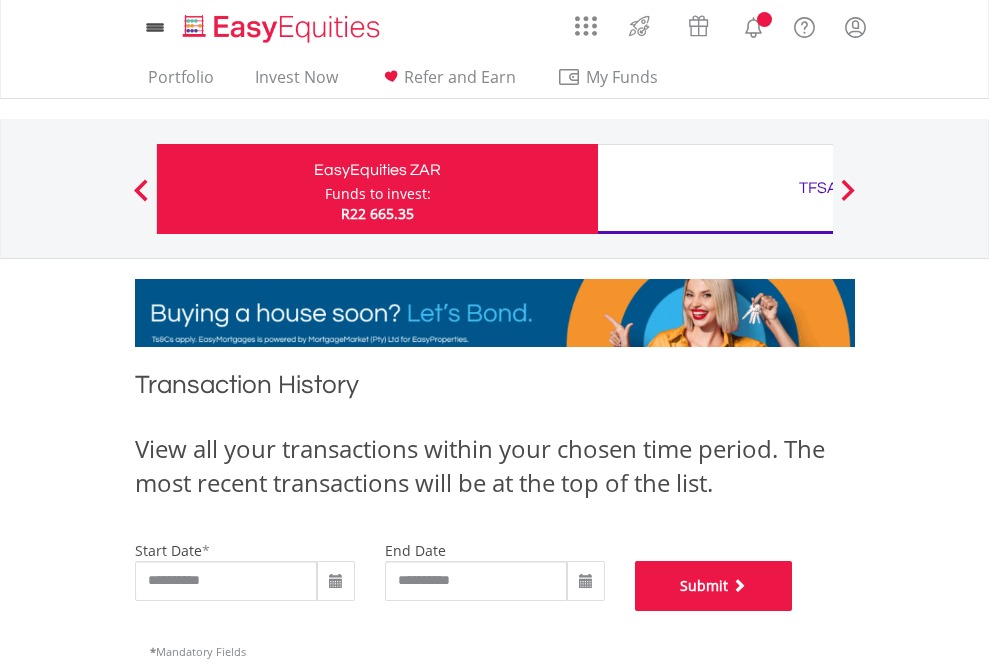 click on "Submit" at bounding box center (714, 586) 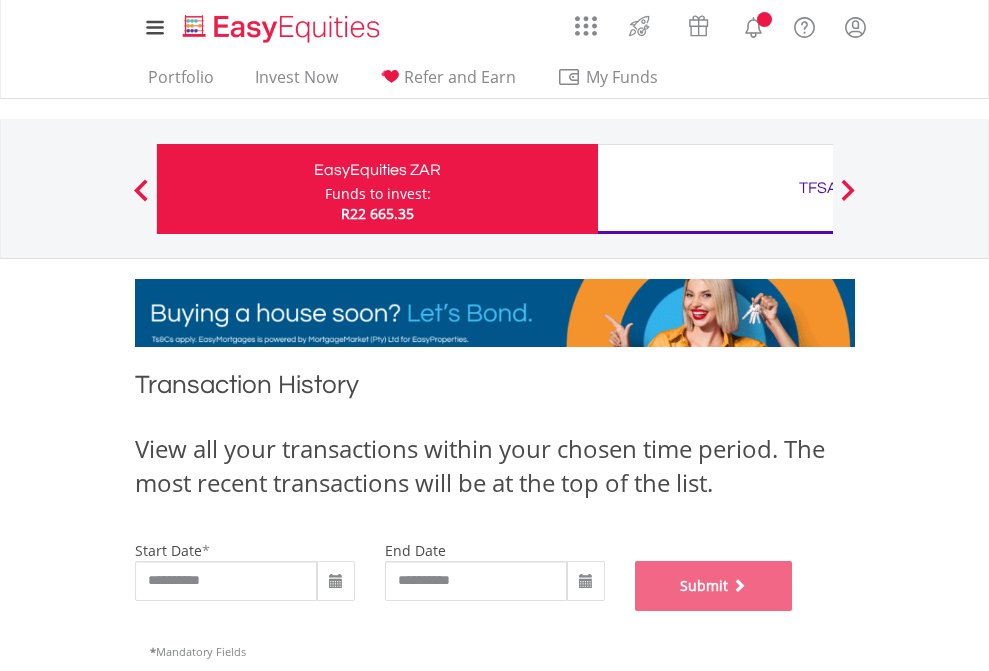 scroll, scrollTop: 811, scrollLeft: 0, axis: vertical 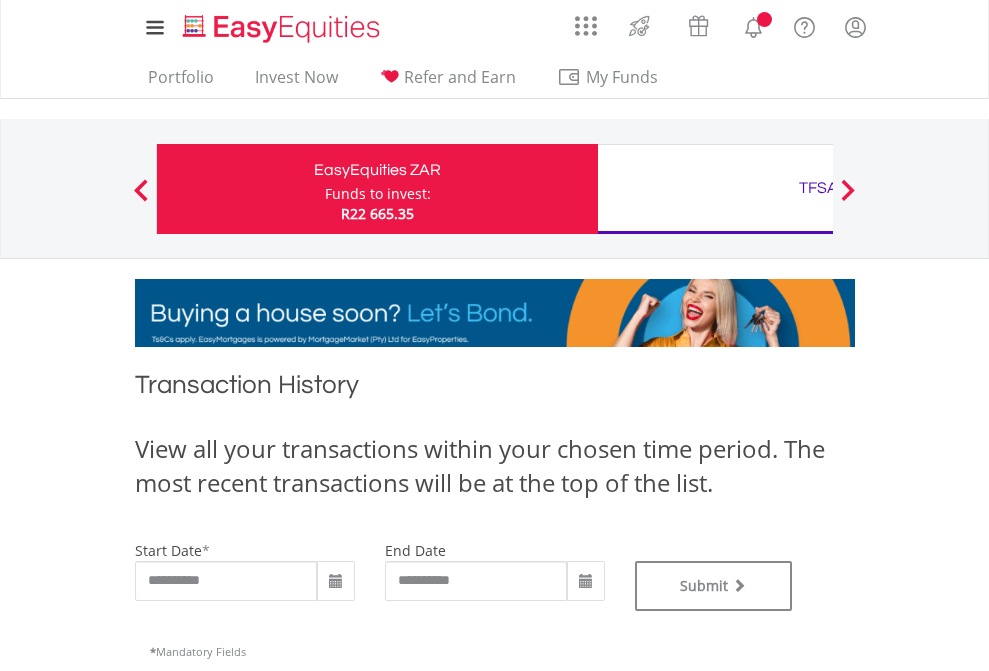 click on "TFSA" at bounding box center (818, 188) 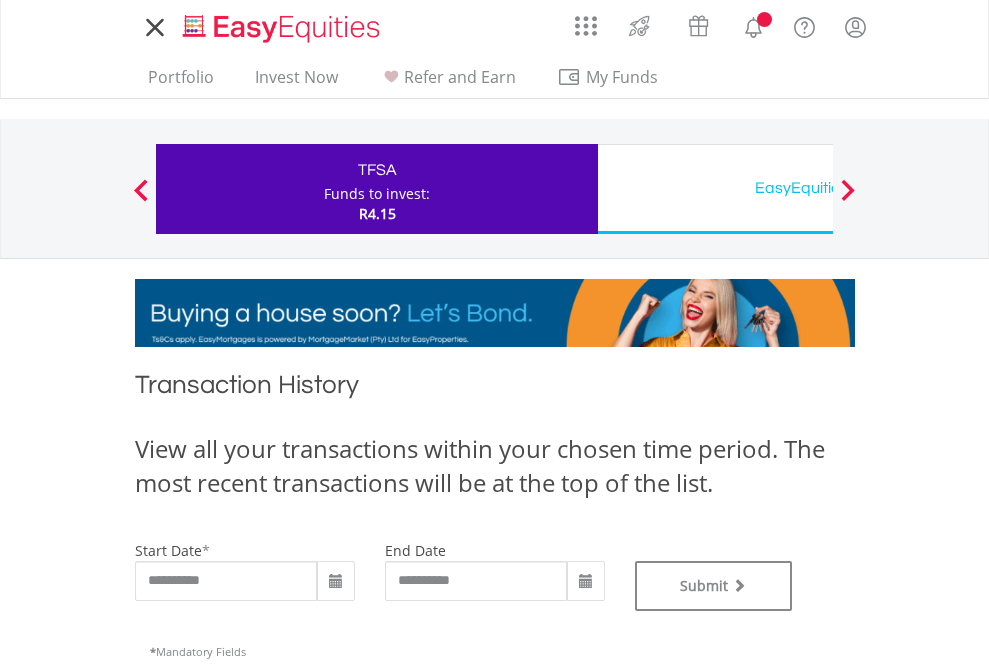 scroll, scrollTop: 0, scrollLeft: 0, axis: both 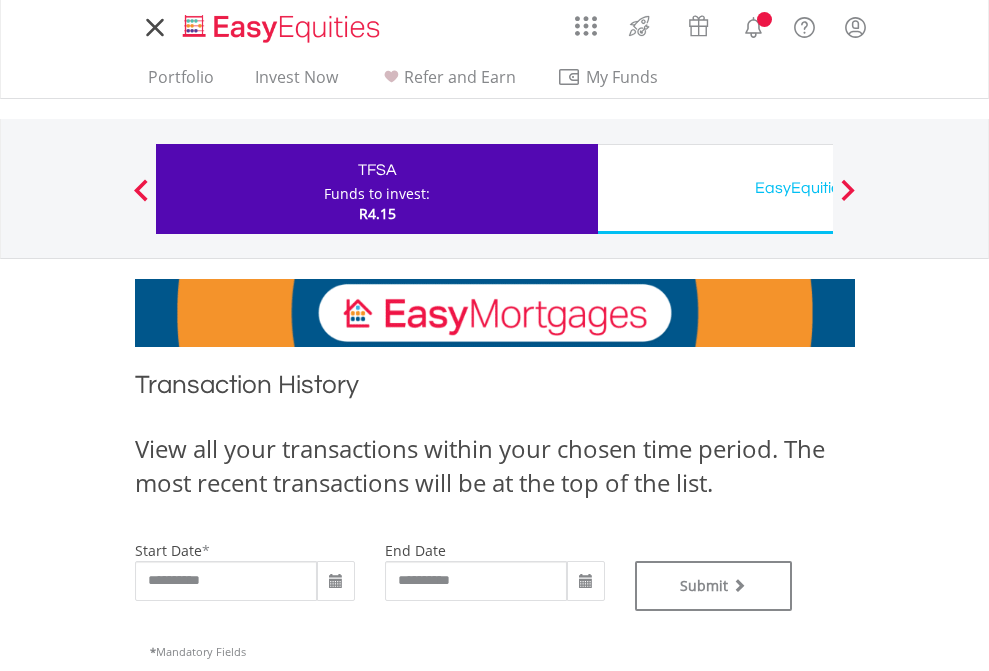 type on "**********" 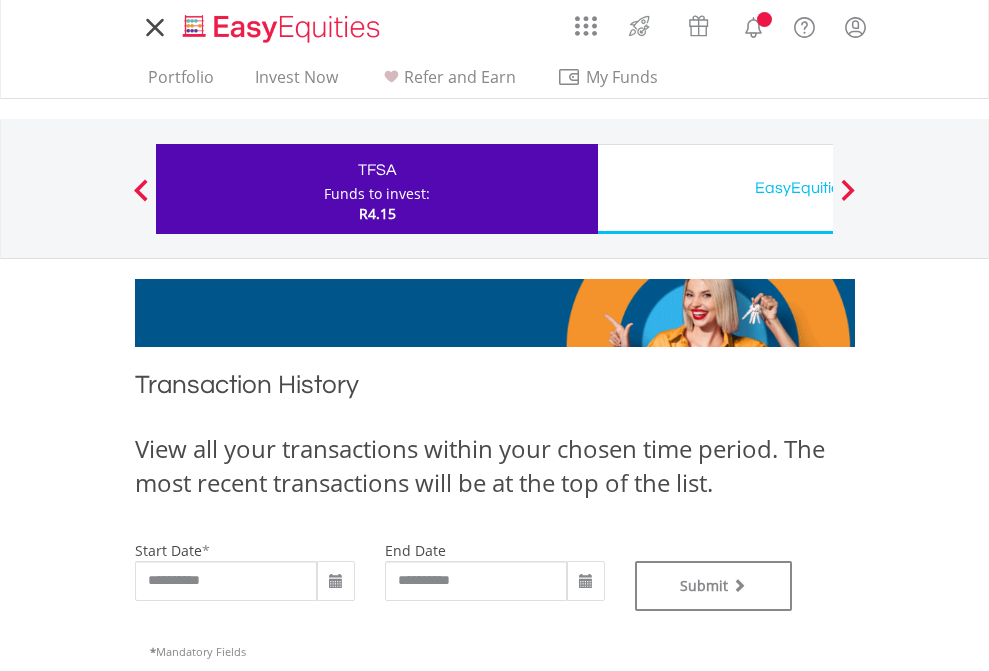 type on "**********" 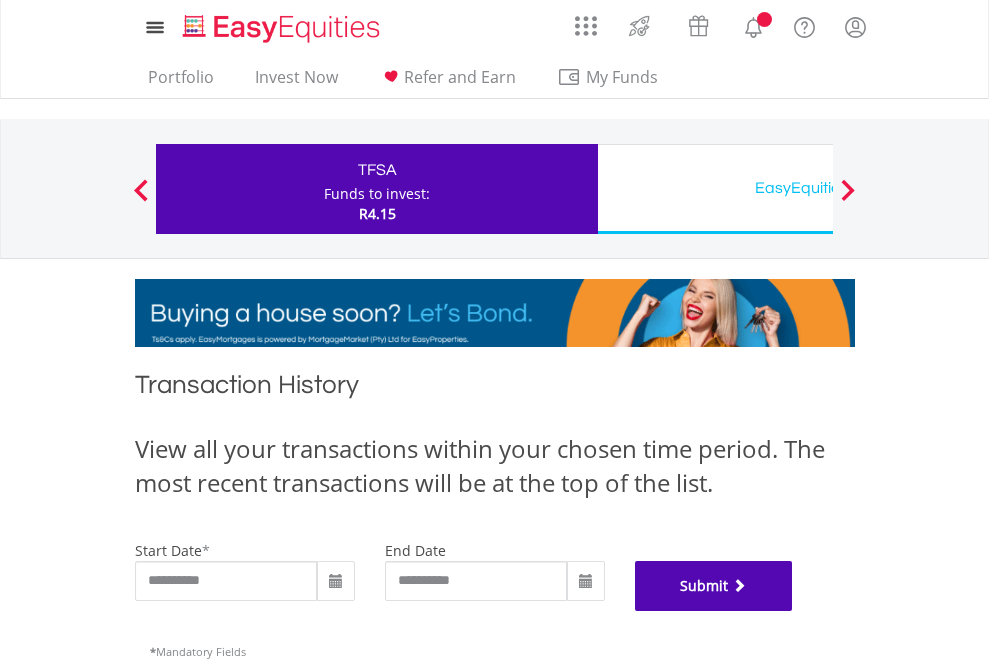 click on "Submit" at bounding box center (714, 586) 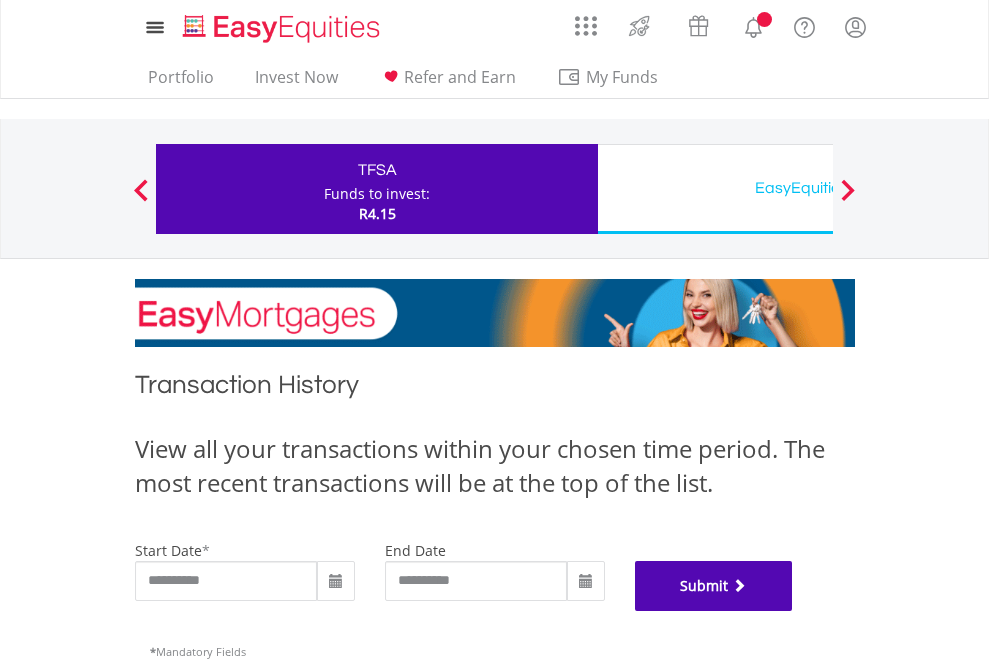 scroll, scrollTop: 811, scrollLeft: 0, axis: vertical 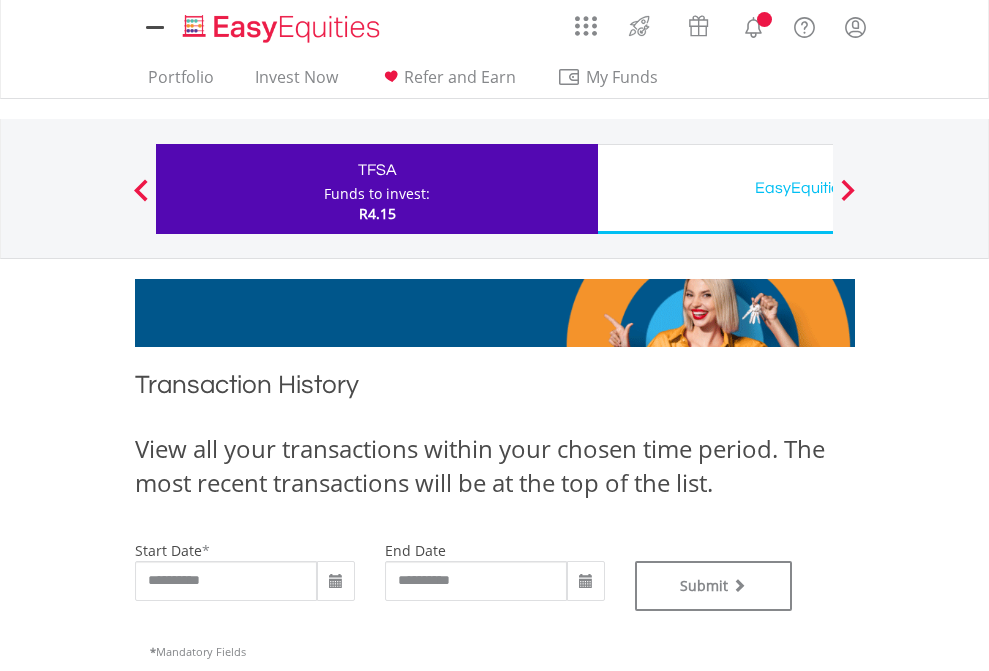 click on "EasyEquities USD" at bounding box center (818, 188) 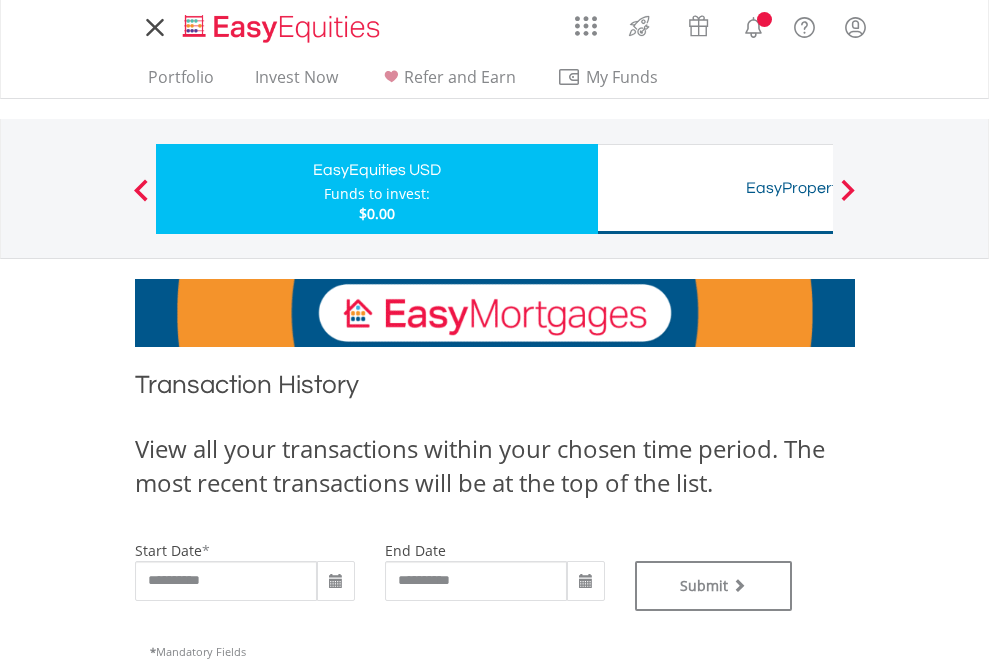 scroll, scrollTop: 0, scrollLeft: 0, axis: both 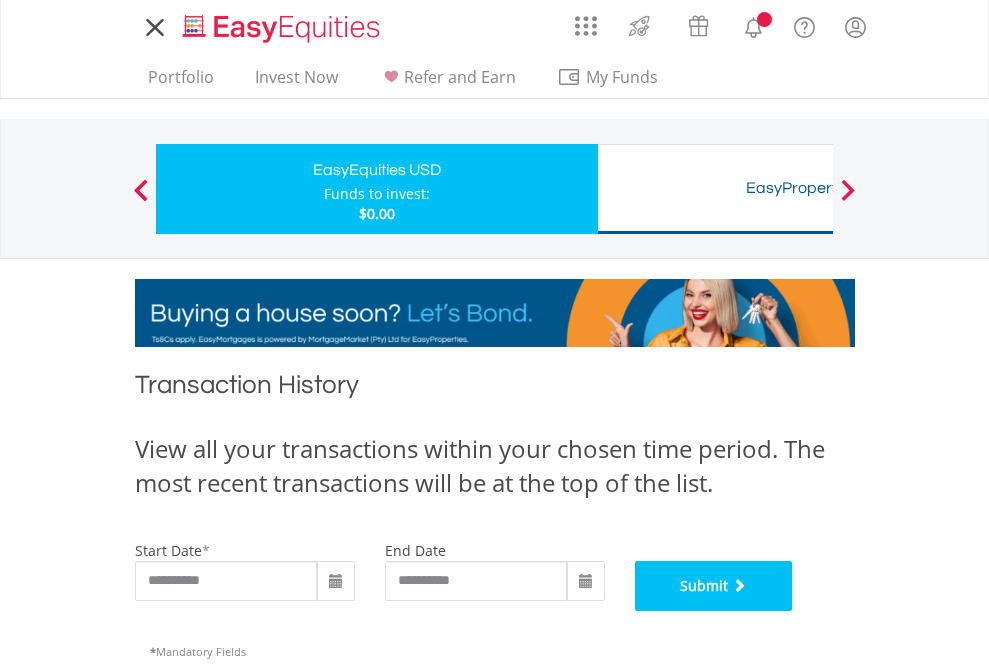 click on "Submit" at bounding box center [714, 586] 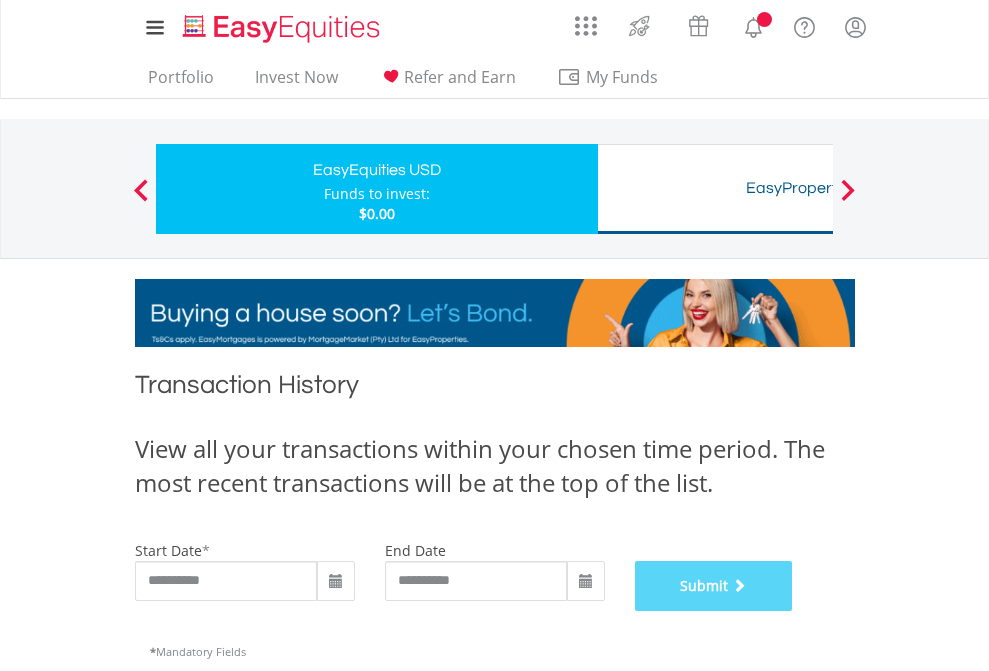 scroll, scrollTop: 811, scrollLeft: 0, axis: vertical 